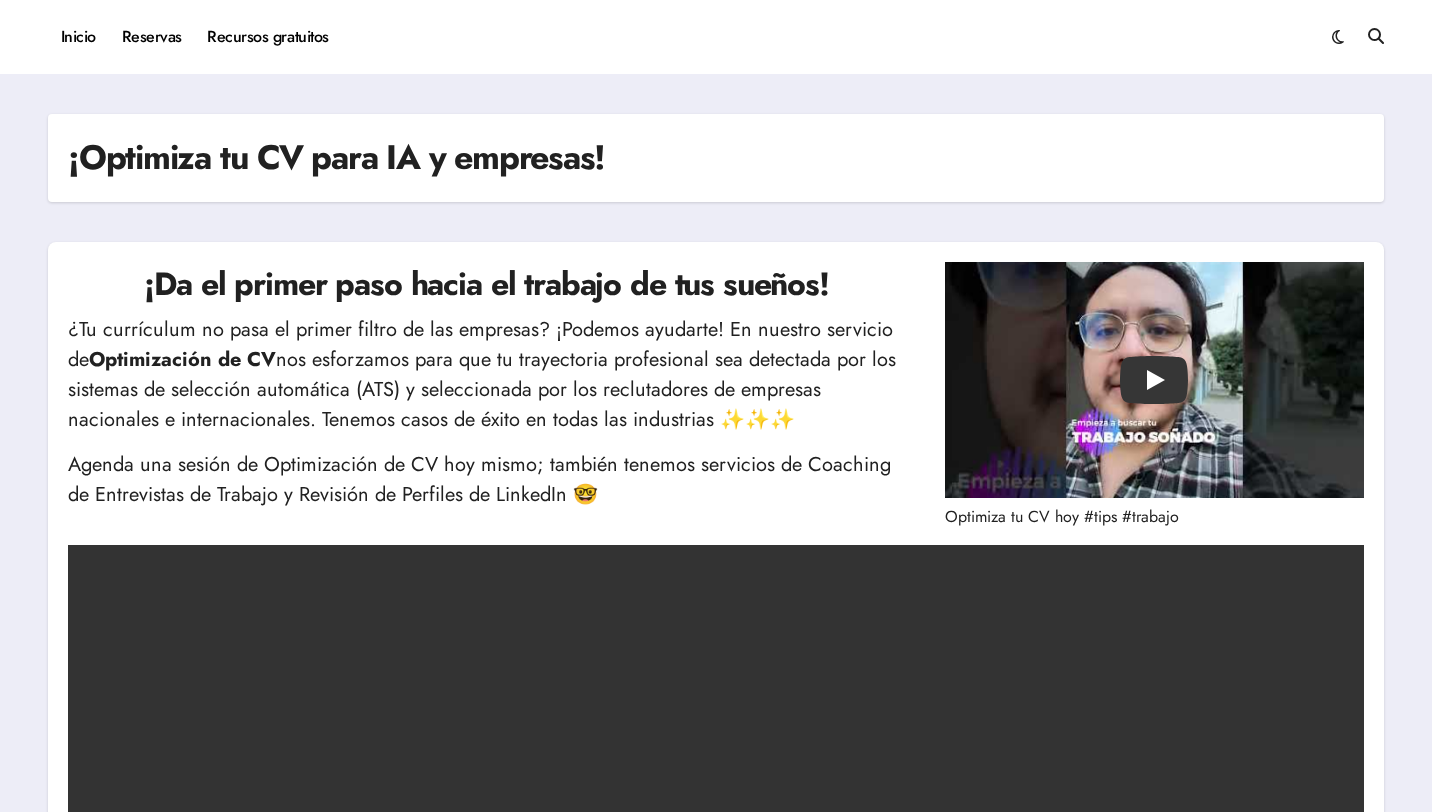 scroll, scrollTop: 0, scrollLeft: 0, axis: both 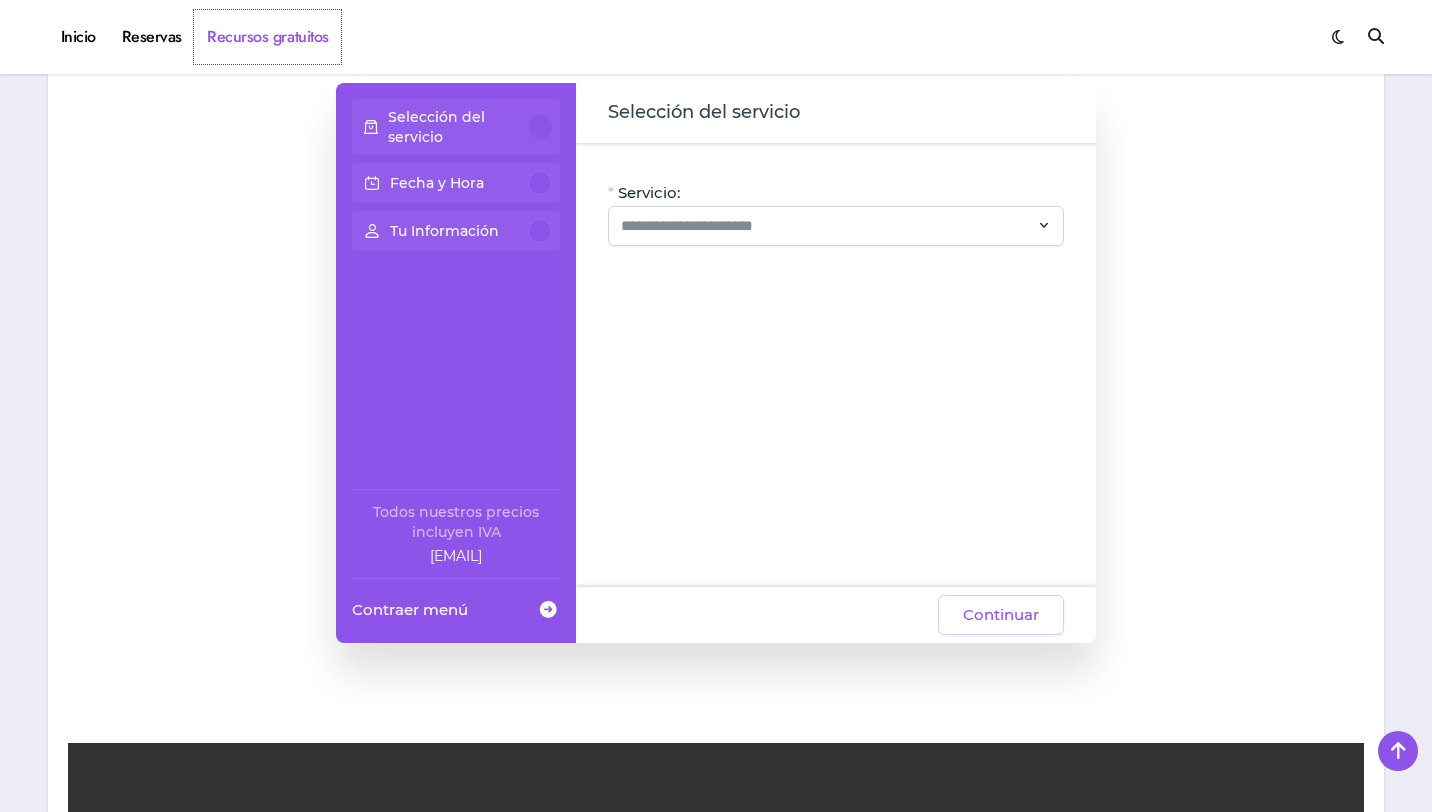 click on "Recursos gratuitos" at bounding box center (267, 37) 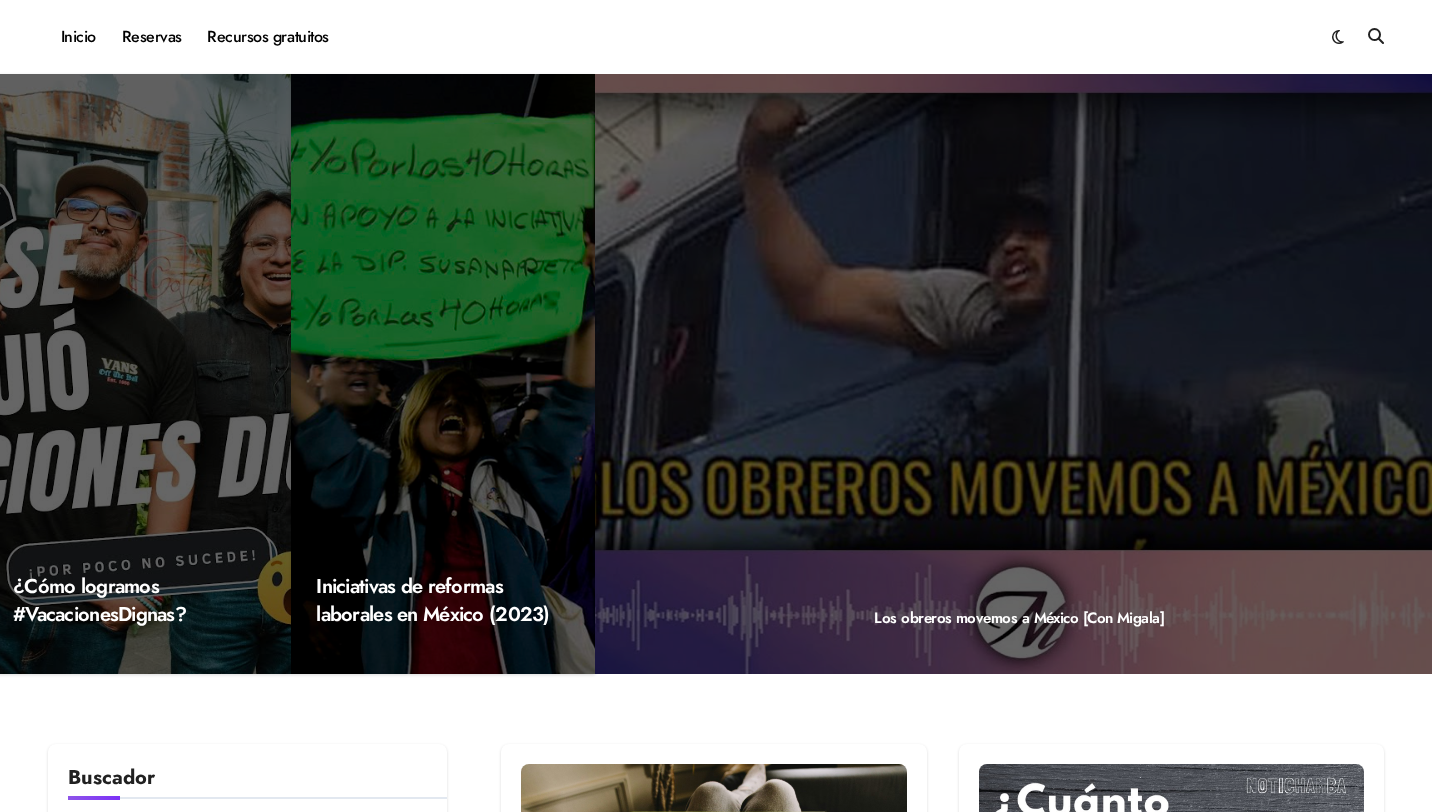 scroll, scrollTop: 0, scrollLeft: 0, axis: both 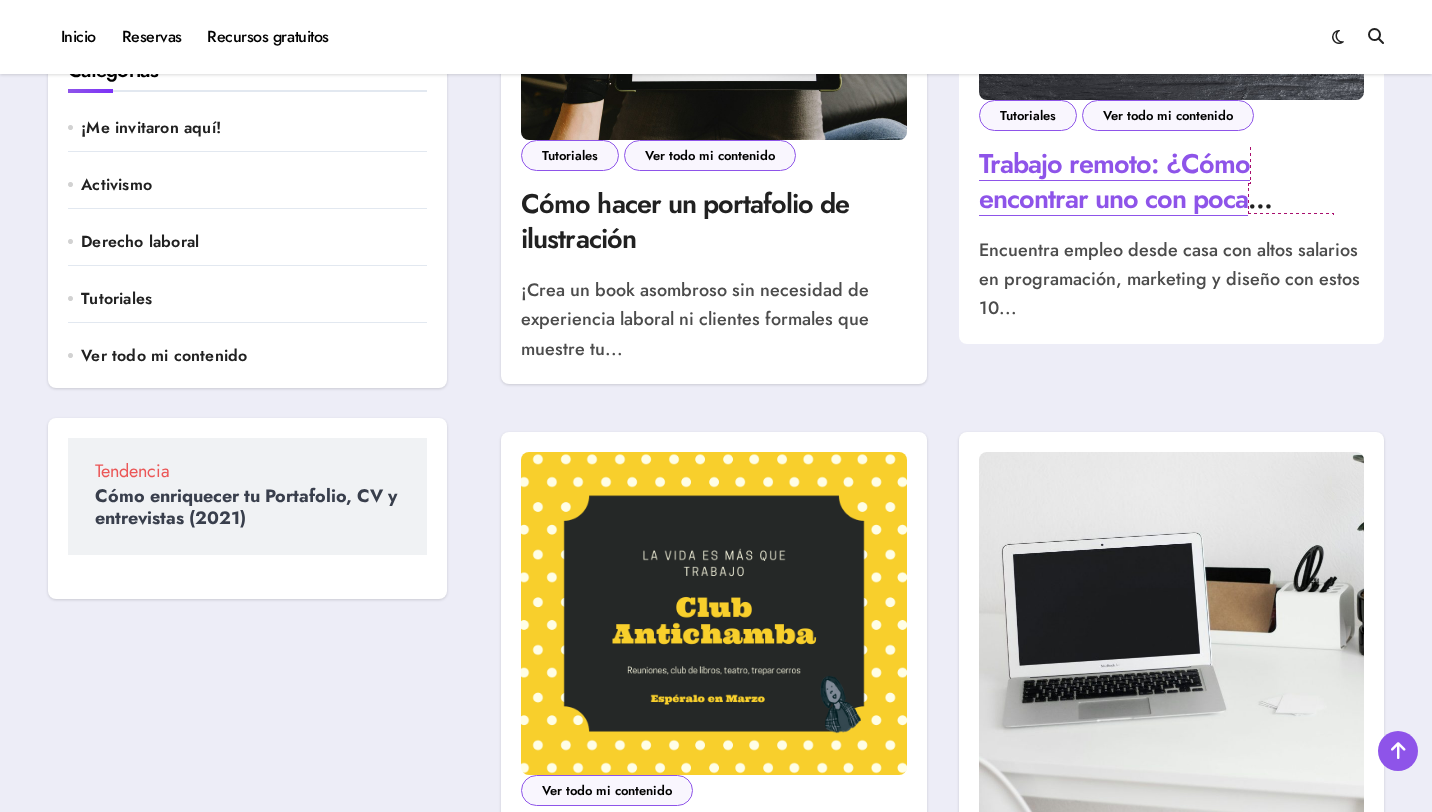 click on "Trabajo remoto: ¿Cómo encontrar uno con poca experiencia? ¿Cuánto ganaría?" at bounding box center (1156, 198) 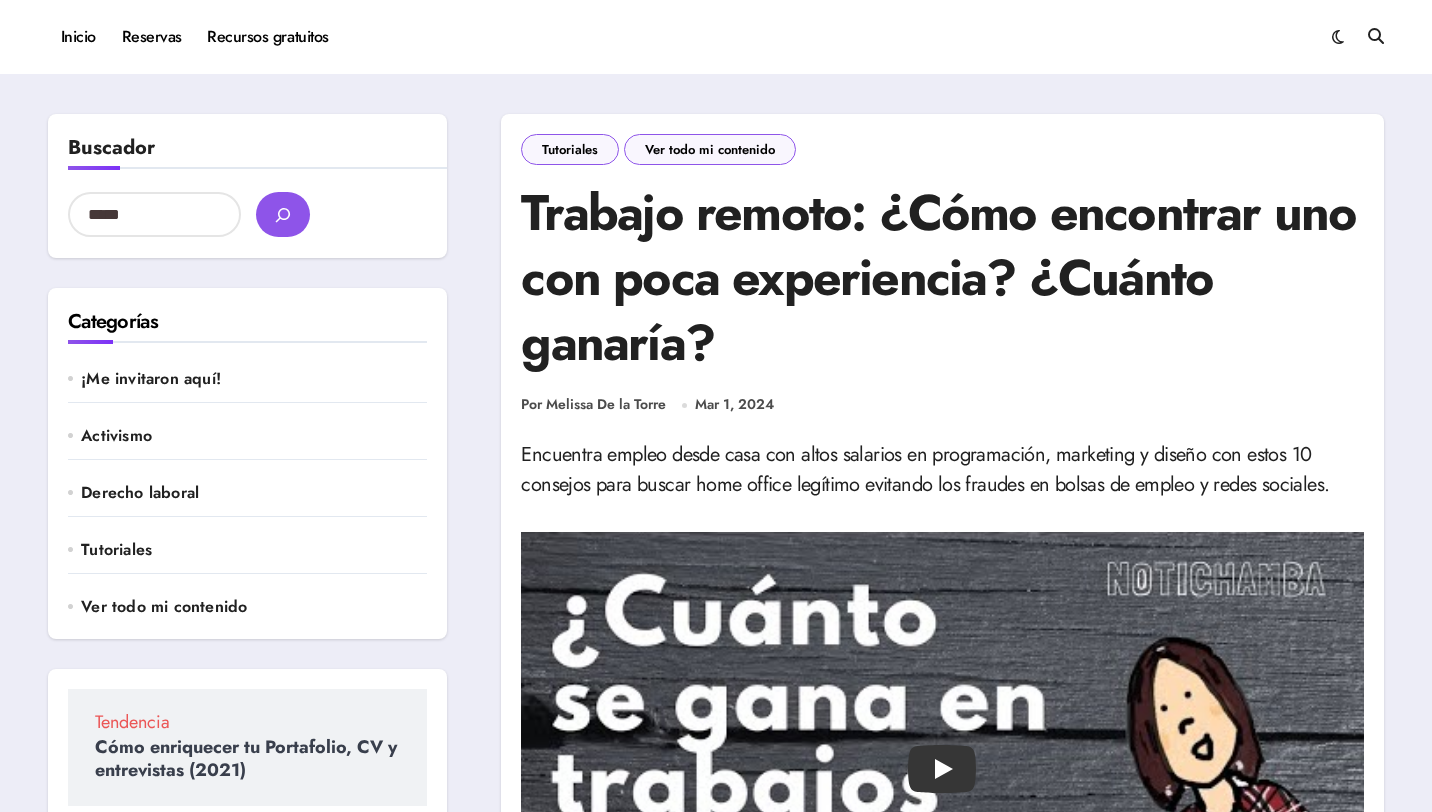 scroll, scrollTop: 0, scrollLeft: 0, axis: both 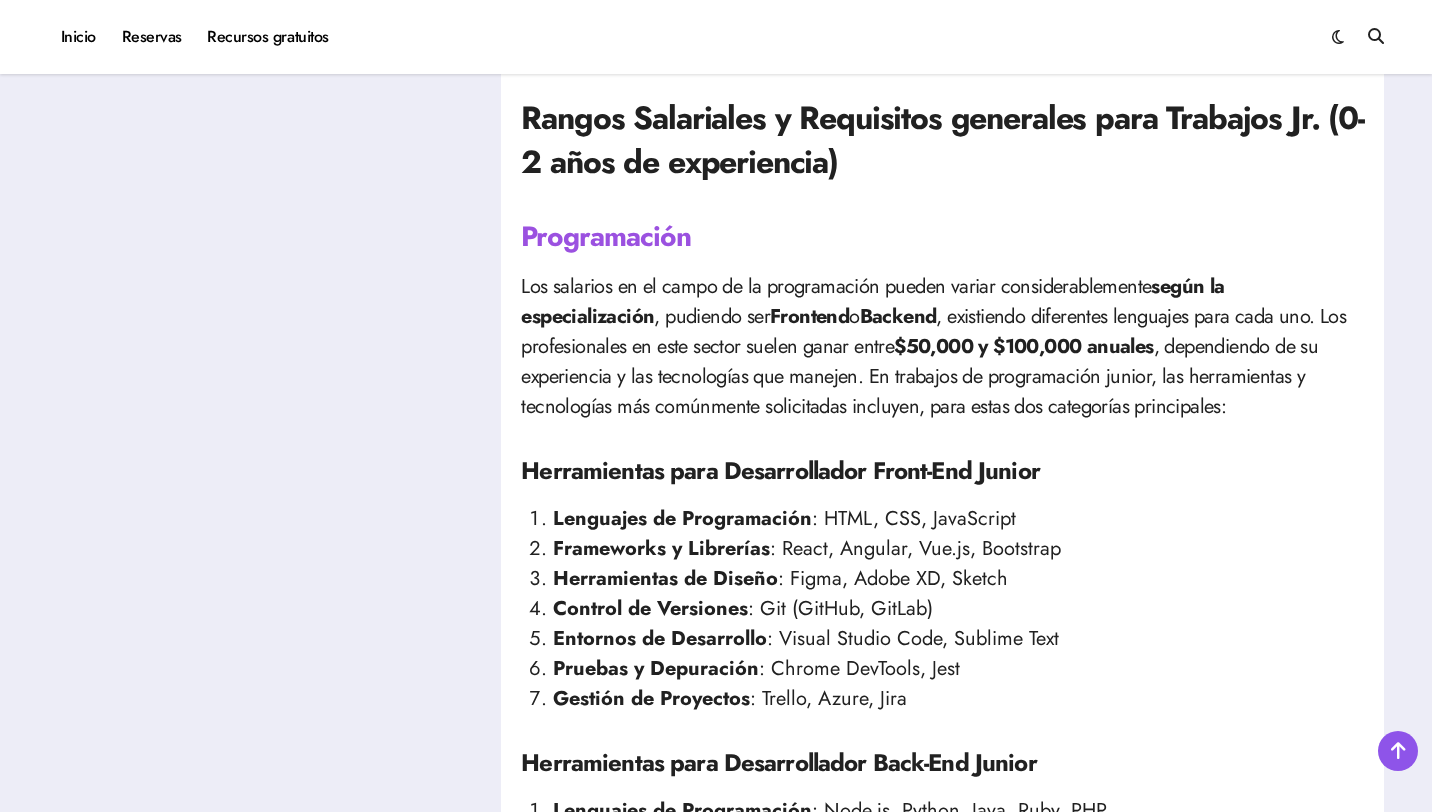 click on "Lenguajes de Programación" at bounding box center [682, 518] 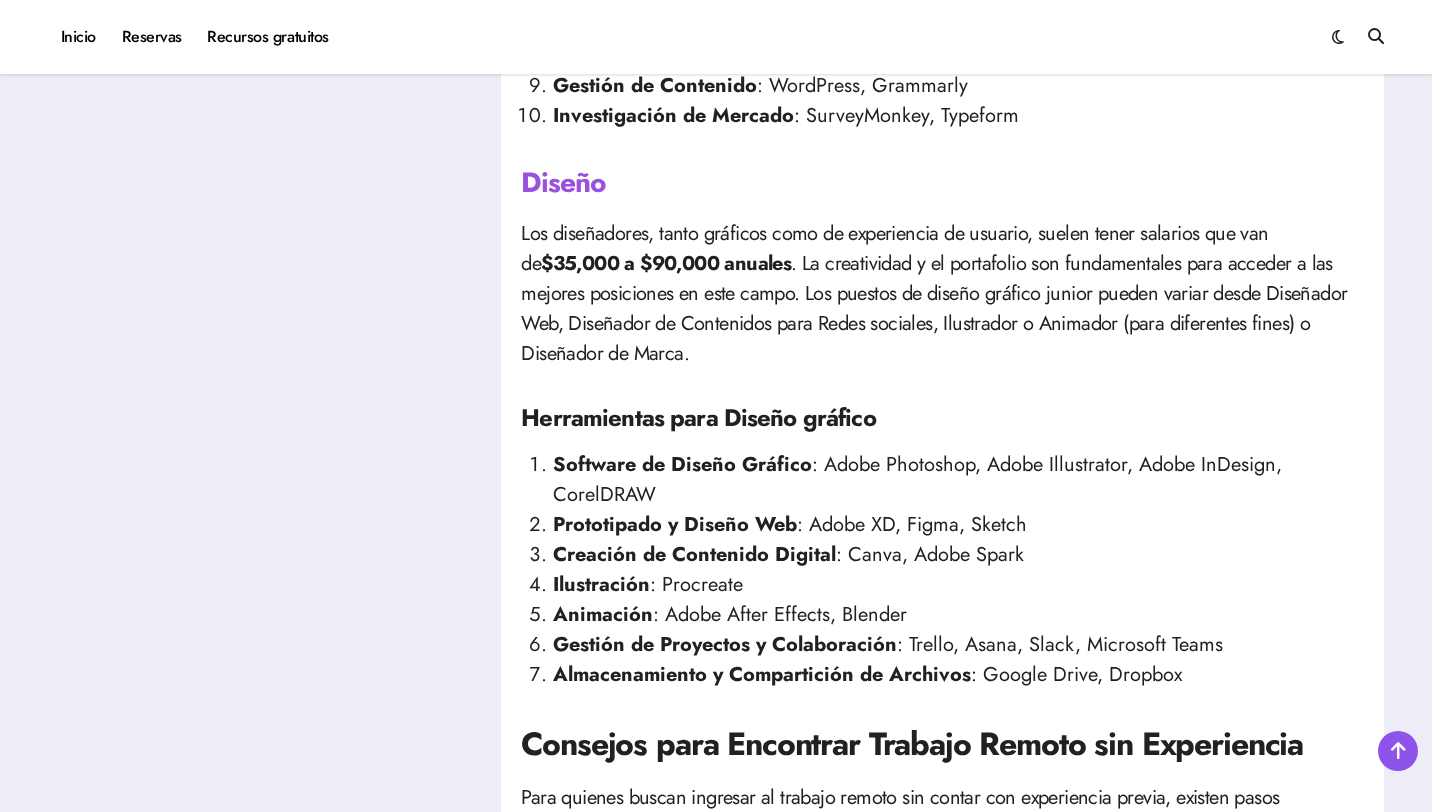 scroll, scrollTop: 2733, scrollLeft: 0, axis: vertical 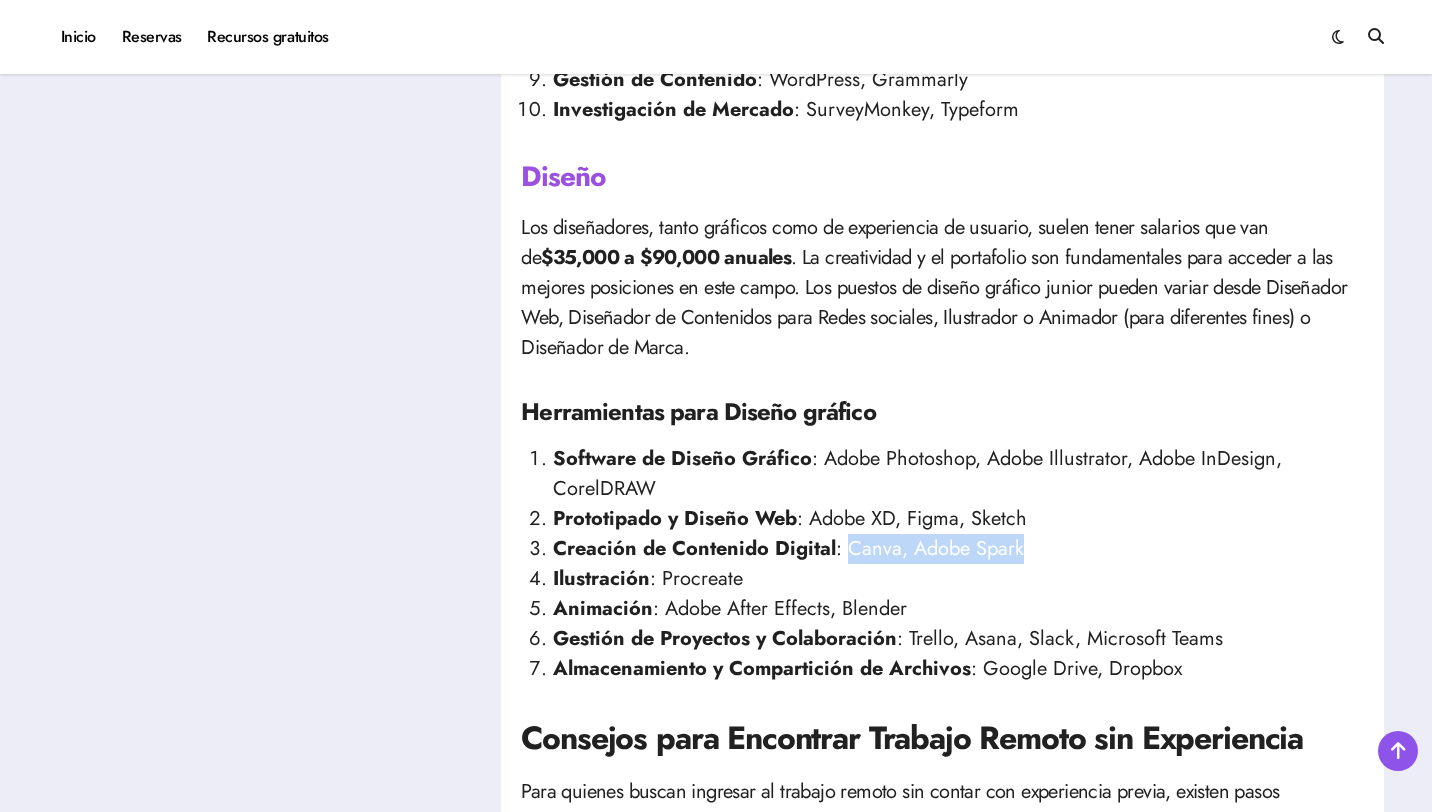 drag, startPoint x: 848, startPoint y: 552, endPoint x: 1055, endPoint y: 554, distance: 207.00966 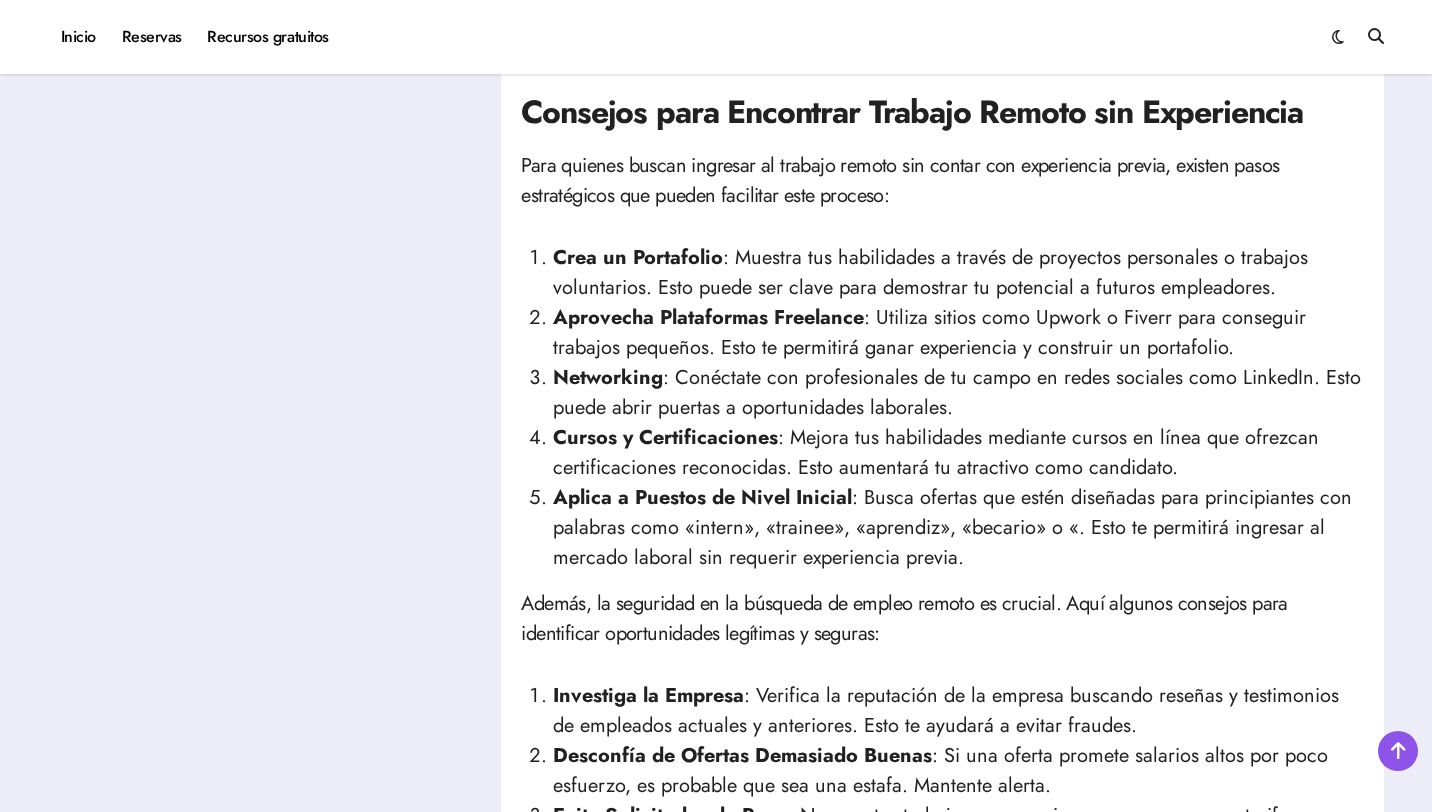 scroll, scrollTop: 3361, scrollLeft: 0, axis: vertical 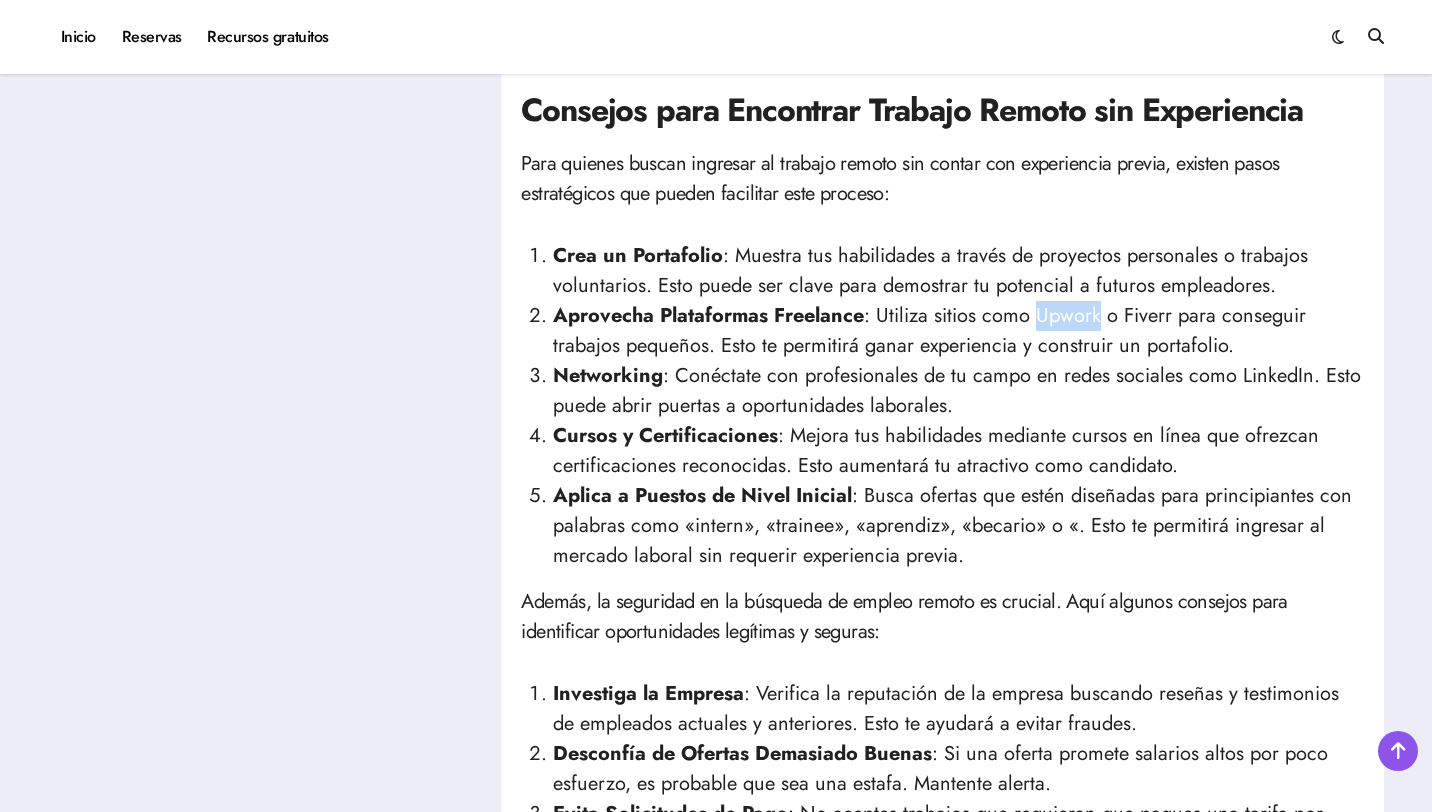 drag, startPoint x: 1034, startPoint y: 311, endPoint x: 1098, endPoint y: 312, distance: 64.00781 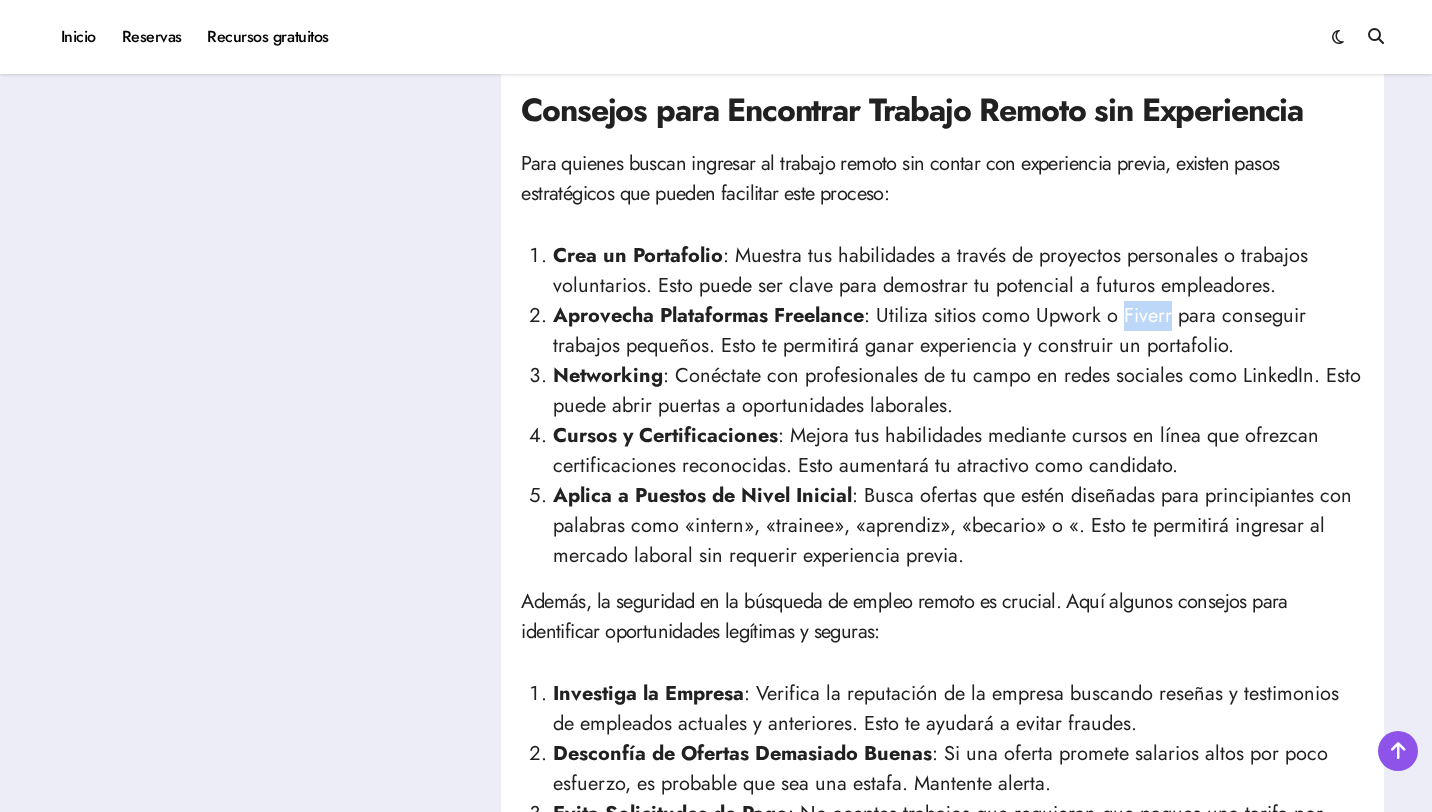 drag, startPoint x: 1119, startPoint y: 316, endPoint x: 1170, endPoint y: 318, distance: 51.0392 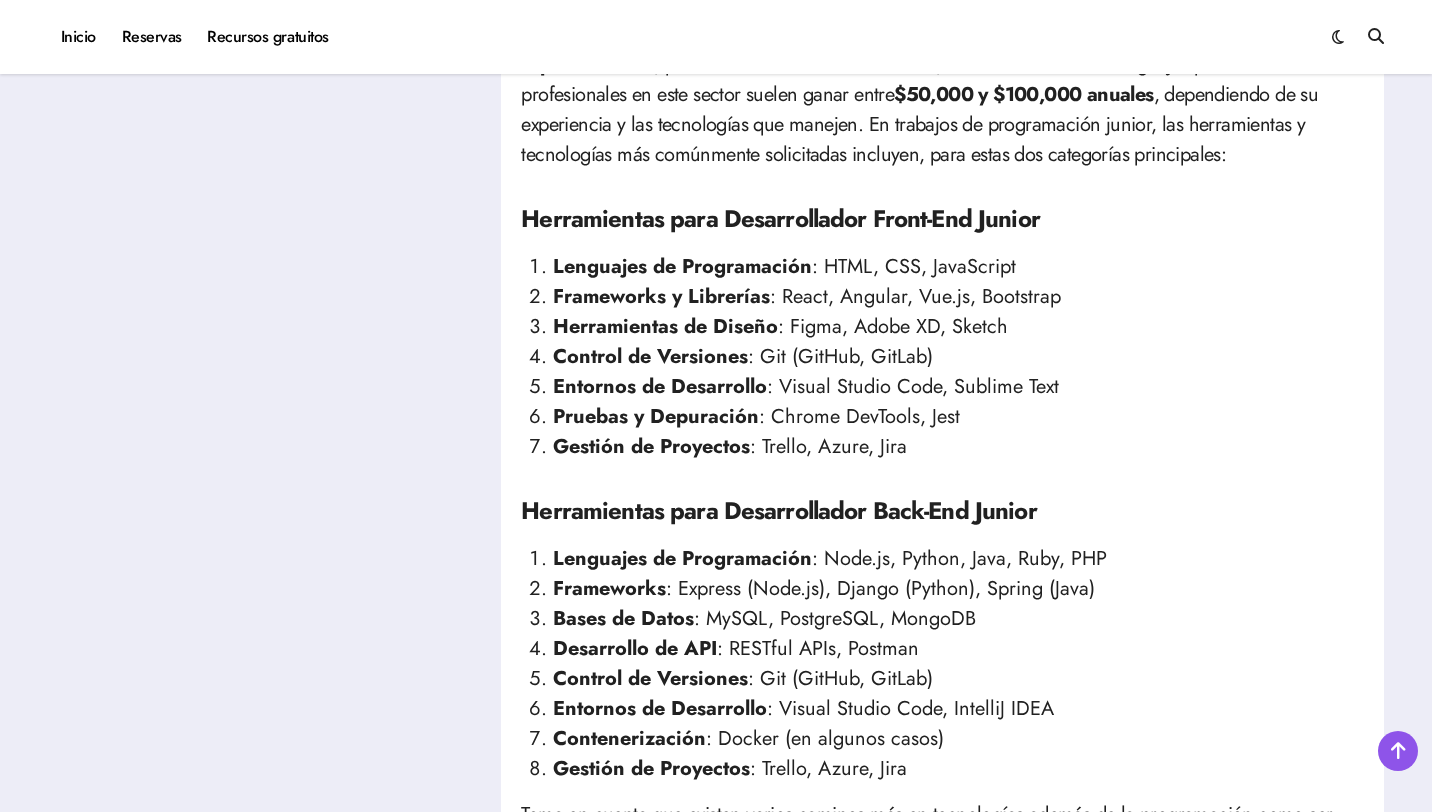 scroll, scrollTop: 0, scrollLeft: 0, axis: both 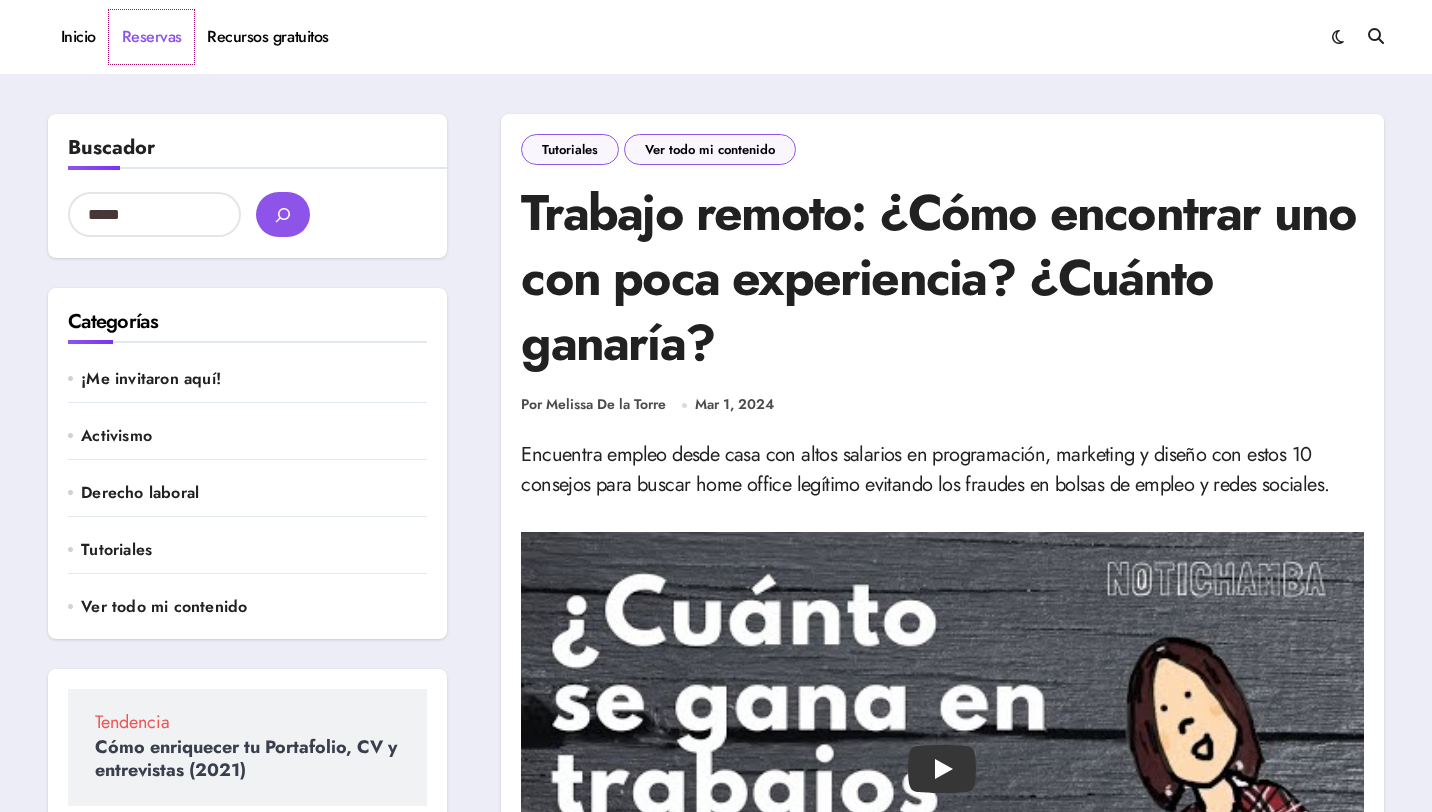 click on "Reservas" at bounding box center (152, 37) 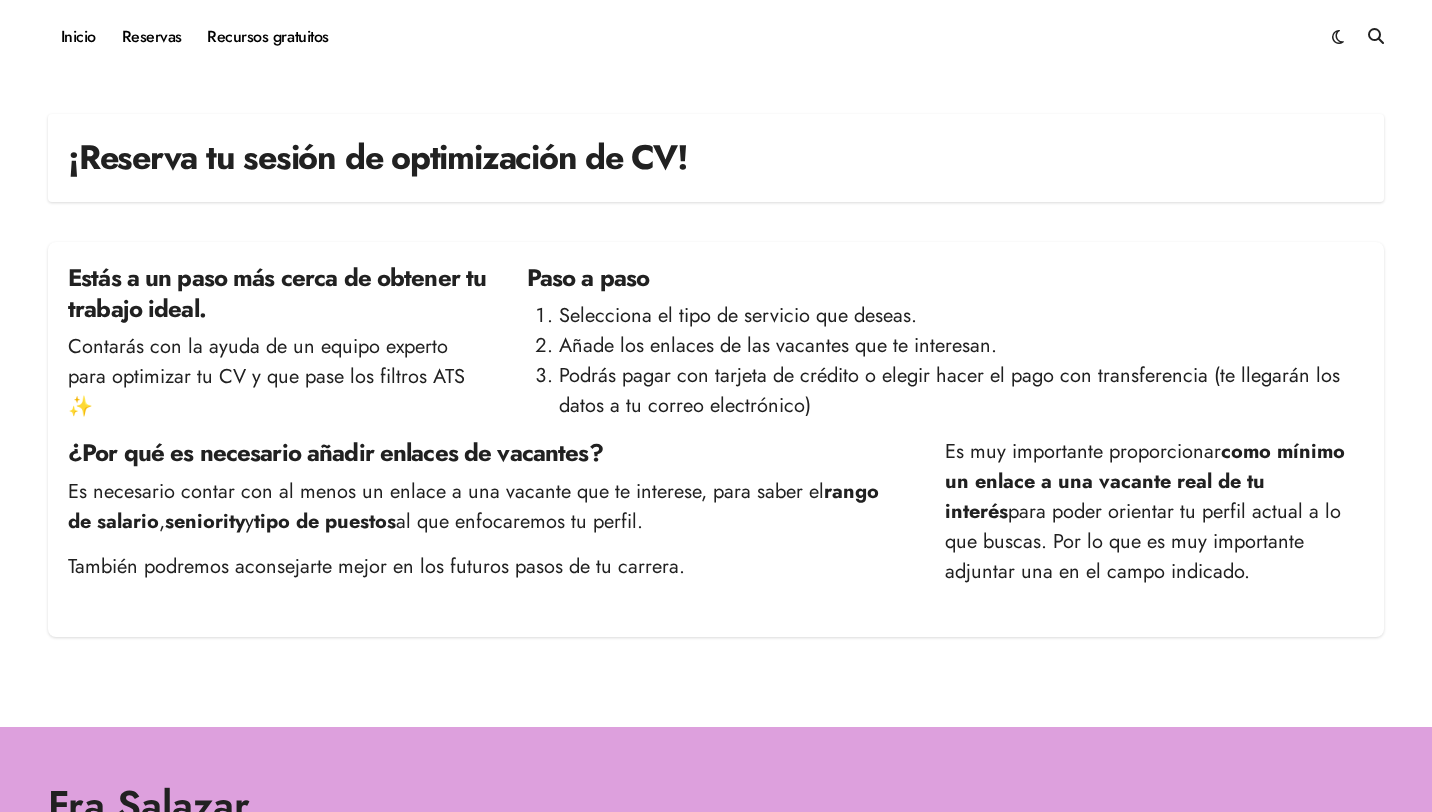 scroll, scrollTop: 0, scrollLeft: 0, axis: both 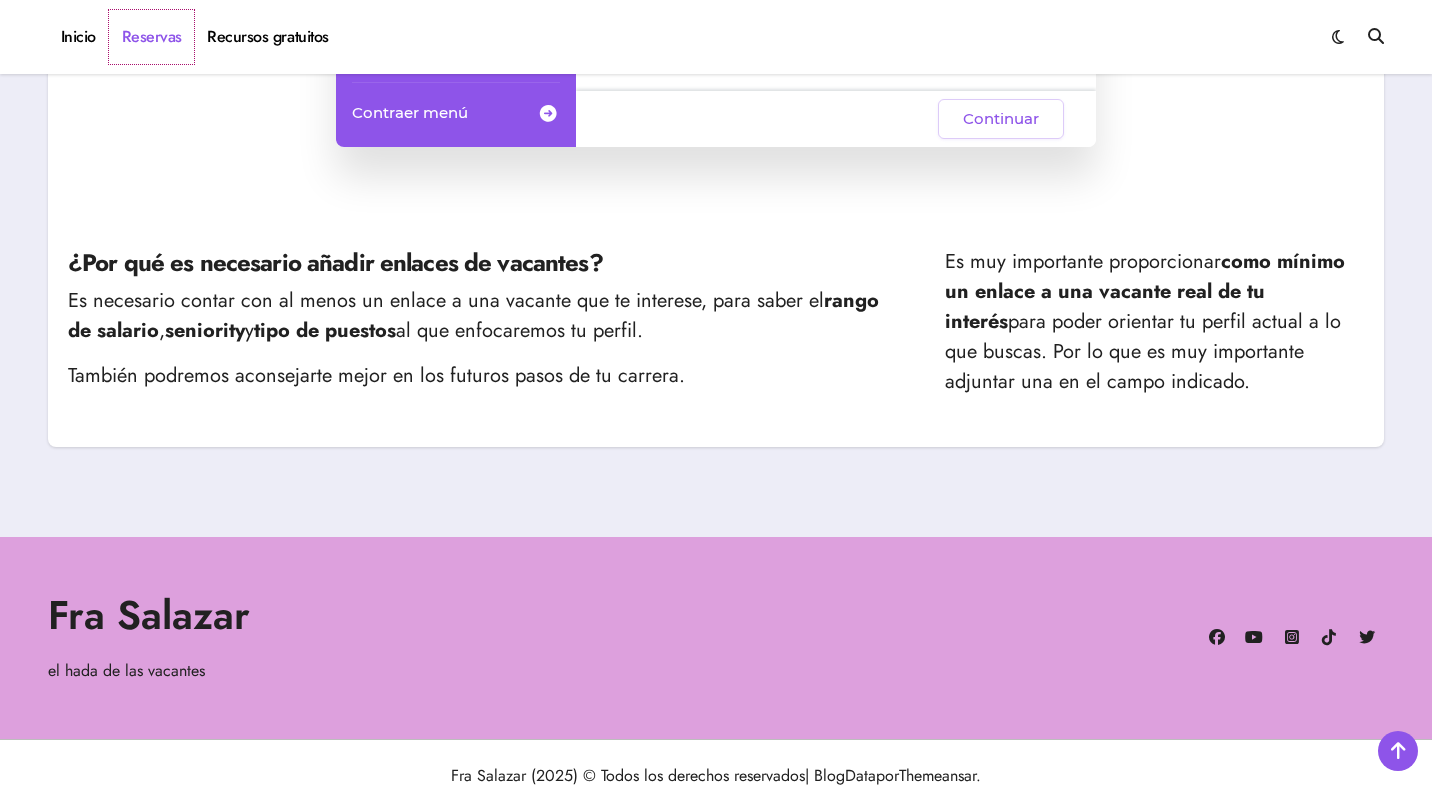 click on "Reservas" at bounding box center (152, 37) 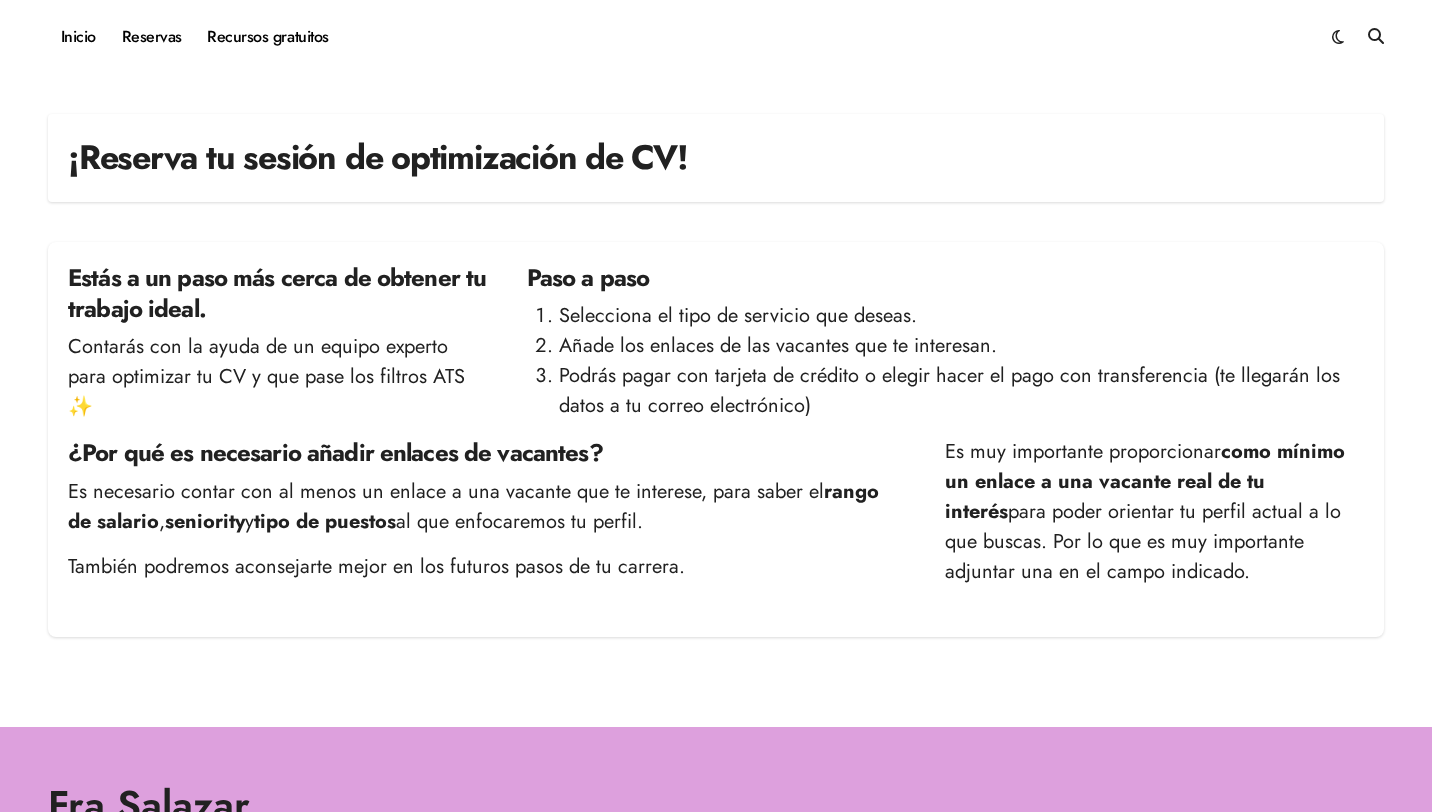 scroll, scrollTop: 0, scrollLeft: 0, axis: both 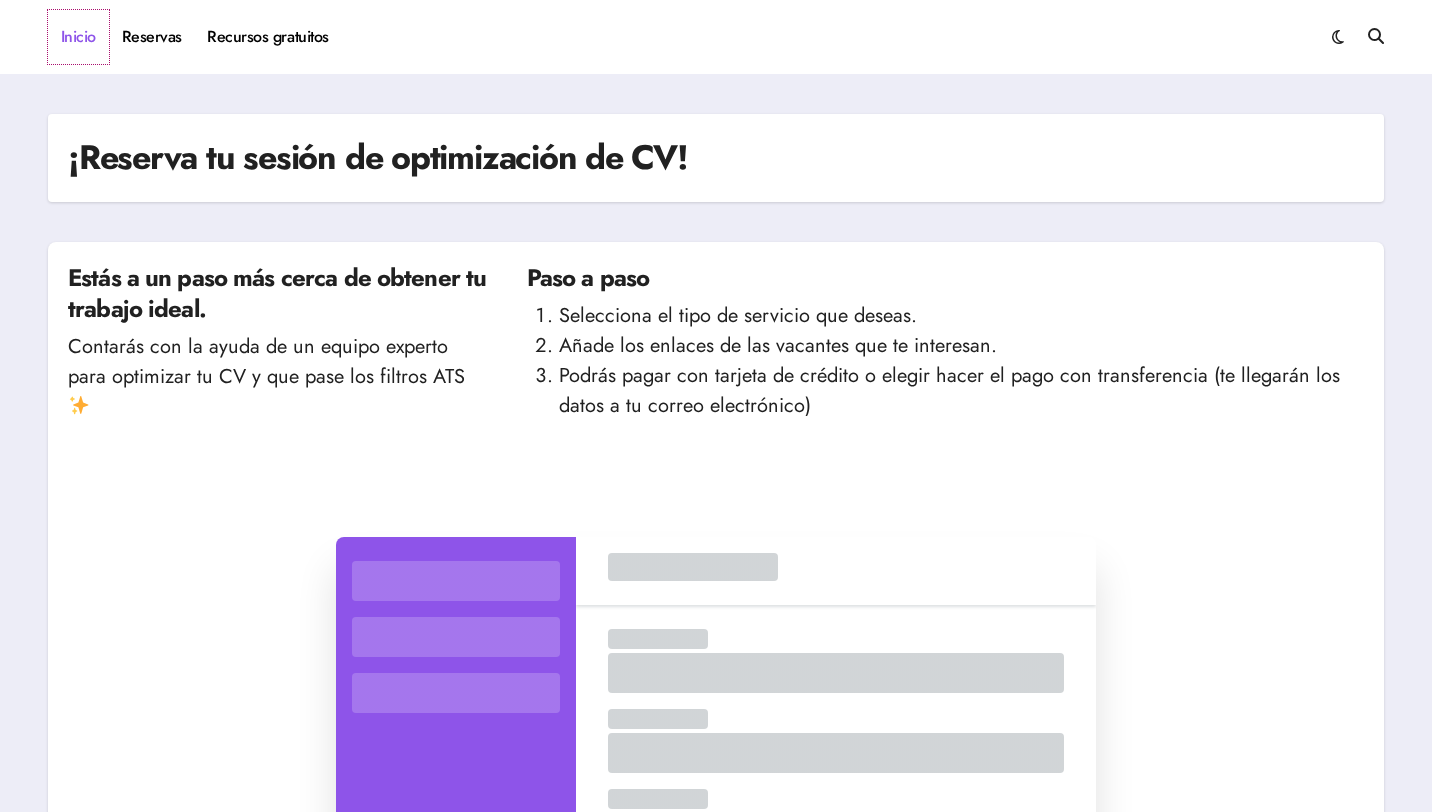 click on "Inicio" at bounding box center [78, 37] 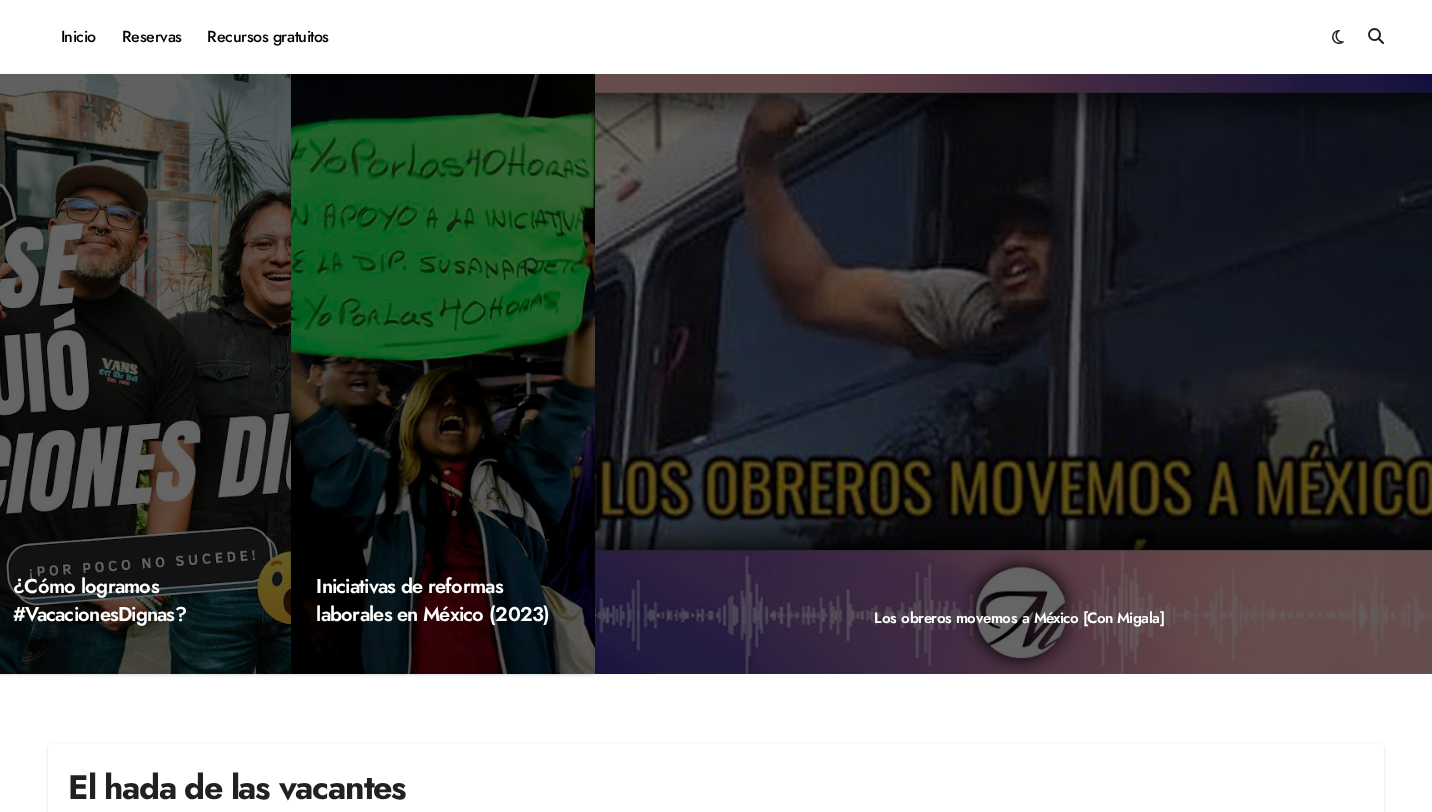 scroll, scrollTop: 0, scrollLeft: 0, axis: both 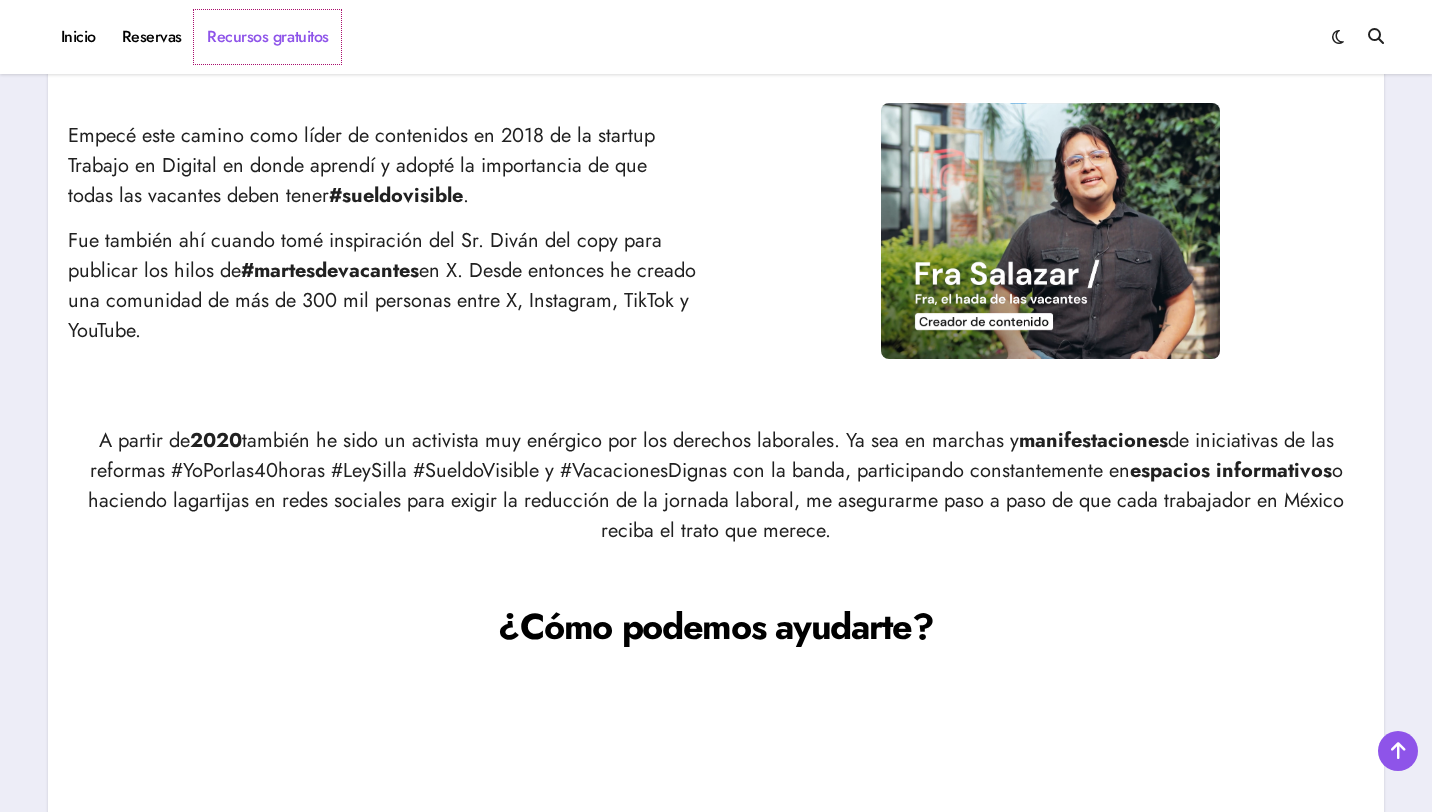 click on "Recursos gratuitos" at bounding box center (267, 37) 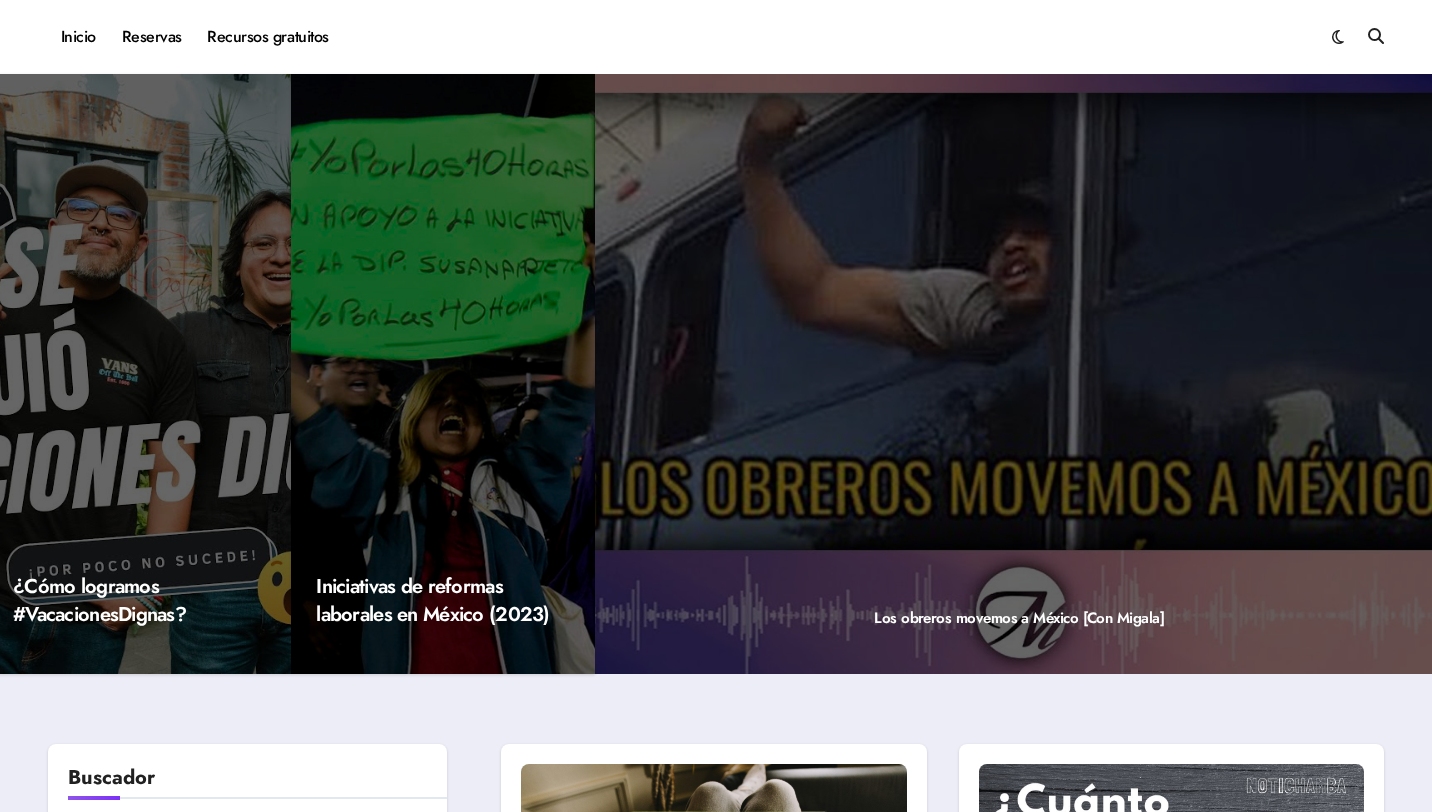scroll, scrollTop: 0, scrollLeft: 0, axis: both 